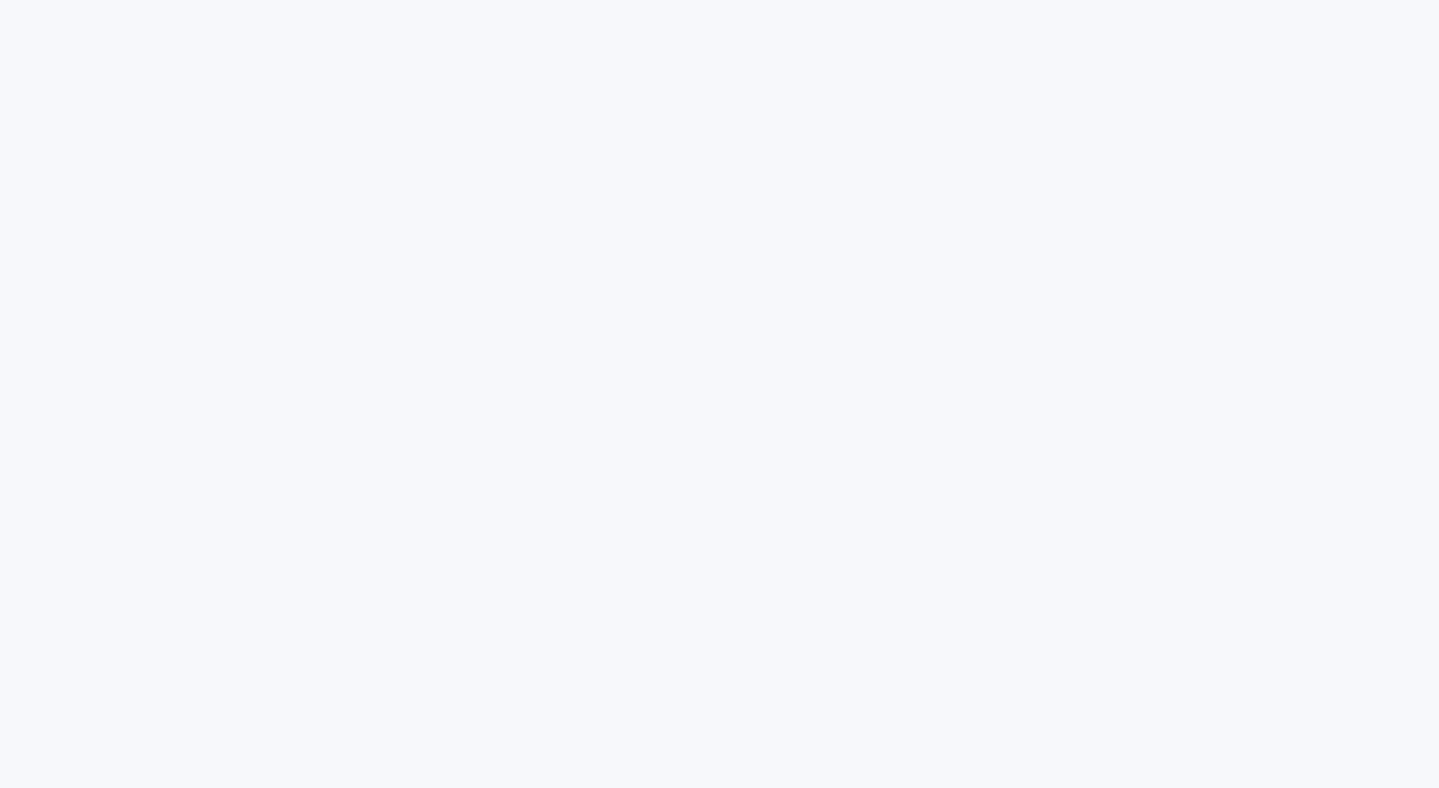 scroll, scrollTop: 0, scrollLeft: 0, axis: both 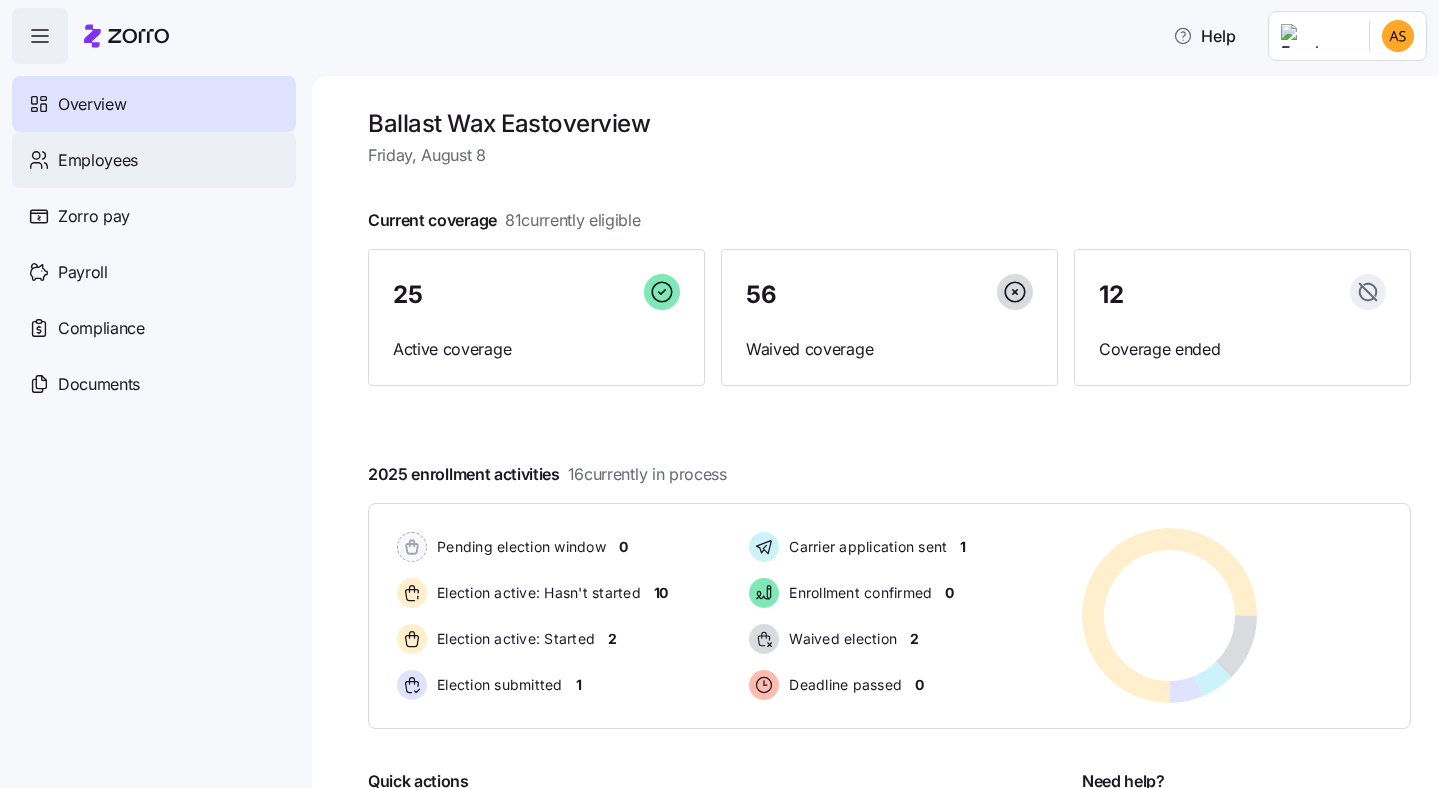 click on "Employees" at bounding box center (154, 160) 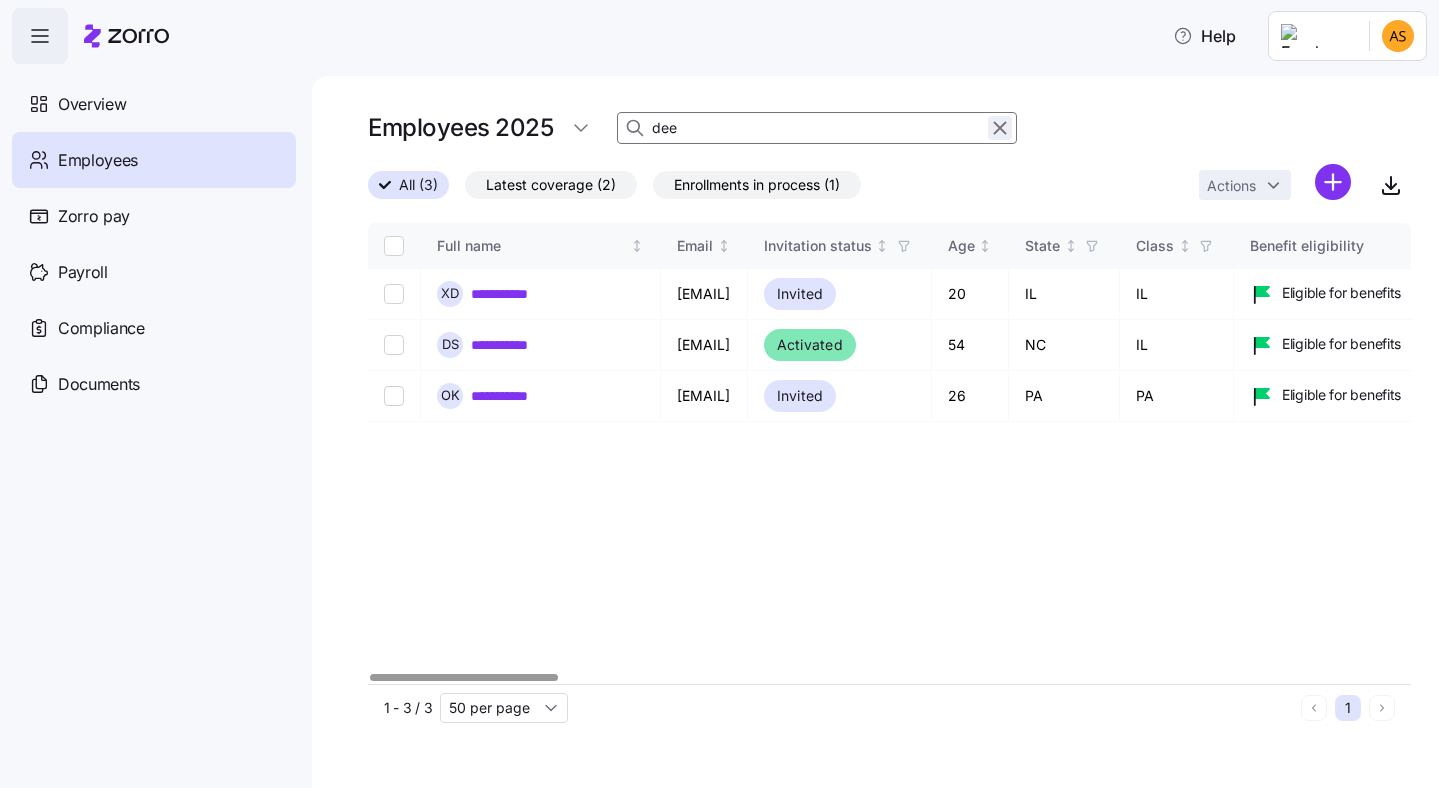 click 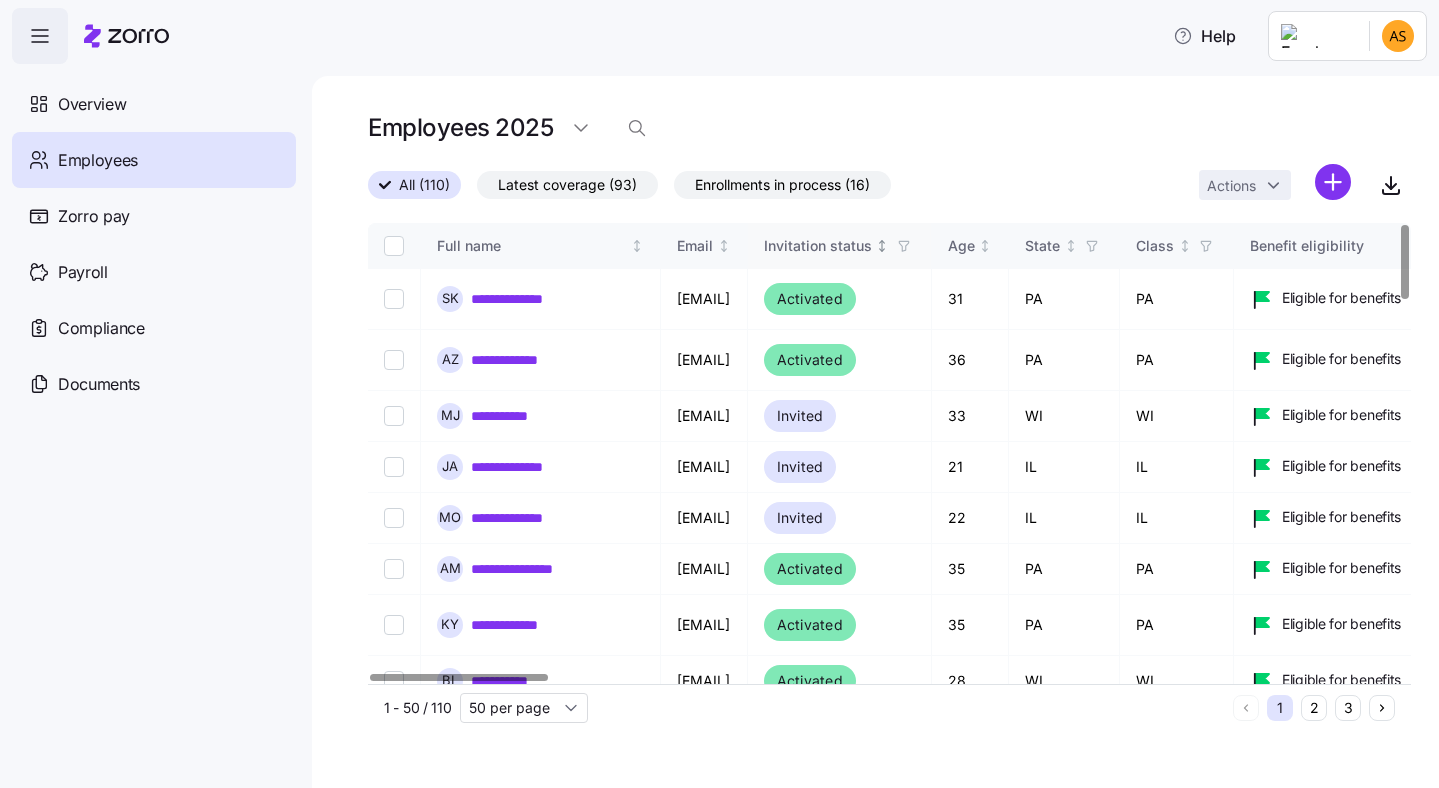 click on "Invitation status" at bounding box center [818, 246] 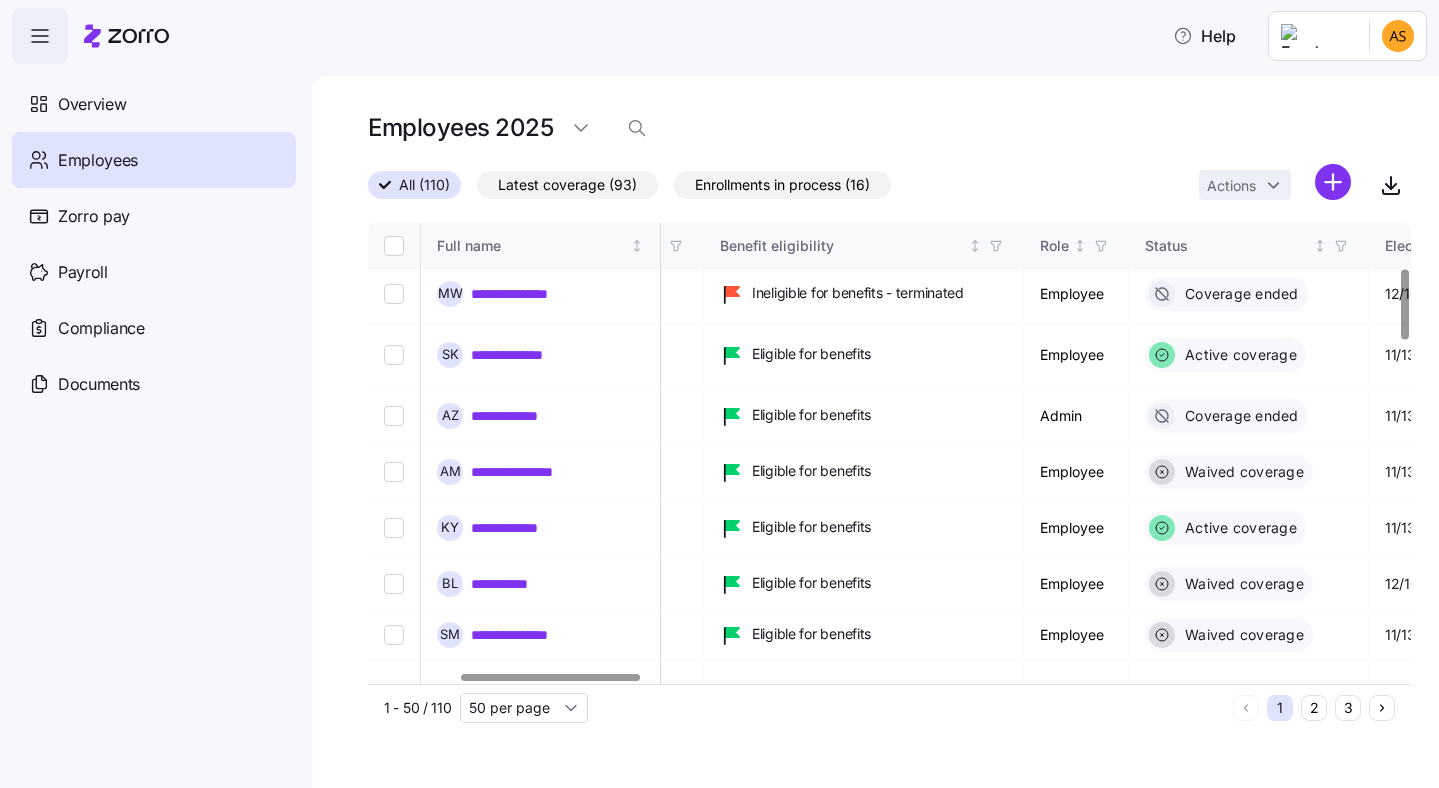 scroll, scrollTop: 0, scrollLeft: 530, axis: horizontal 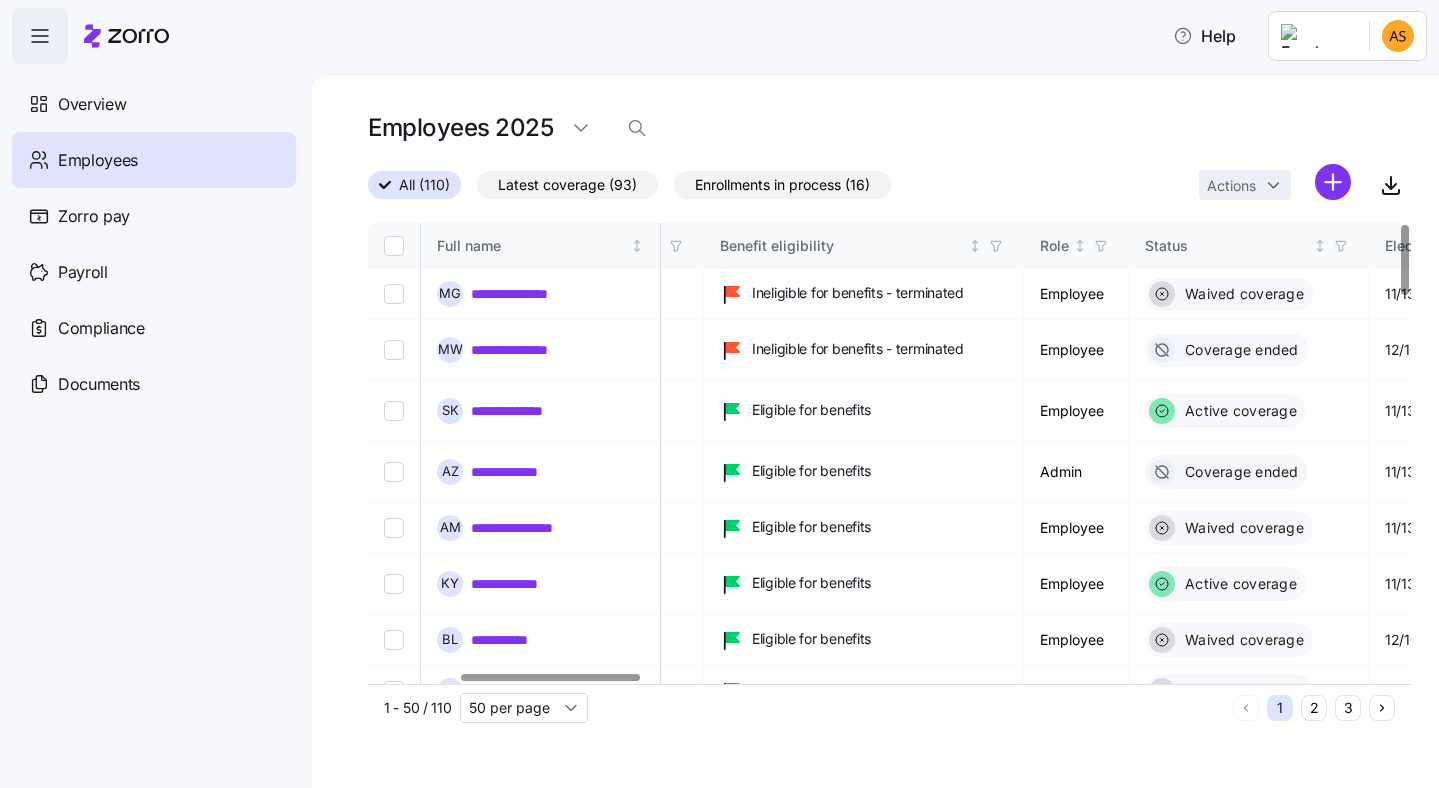 click on "**********" at bounding box center (875, 432) 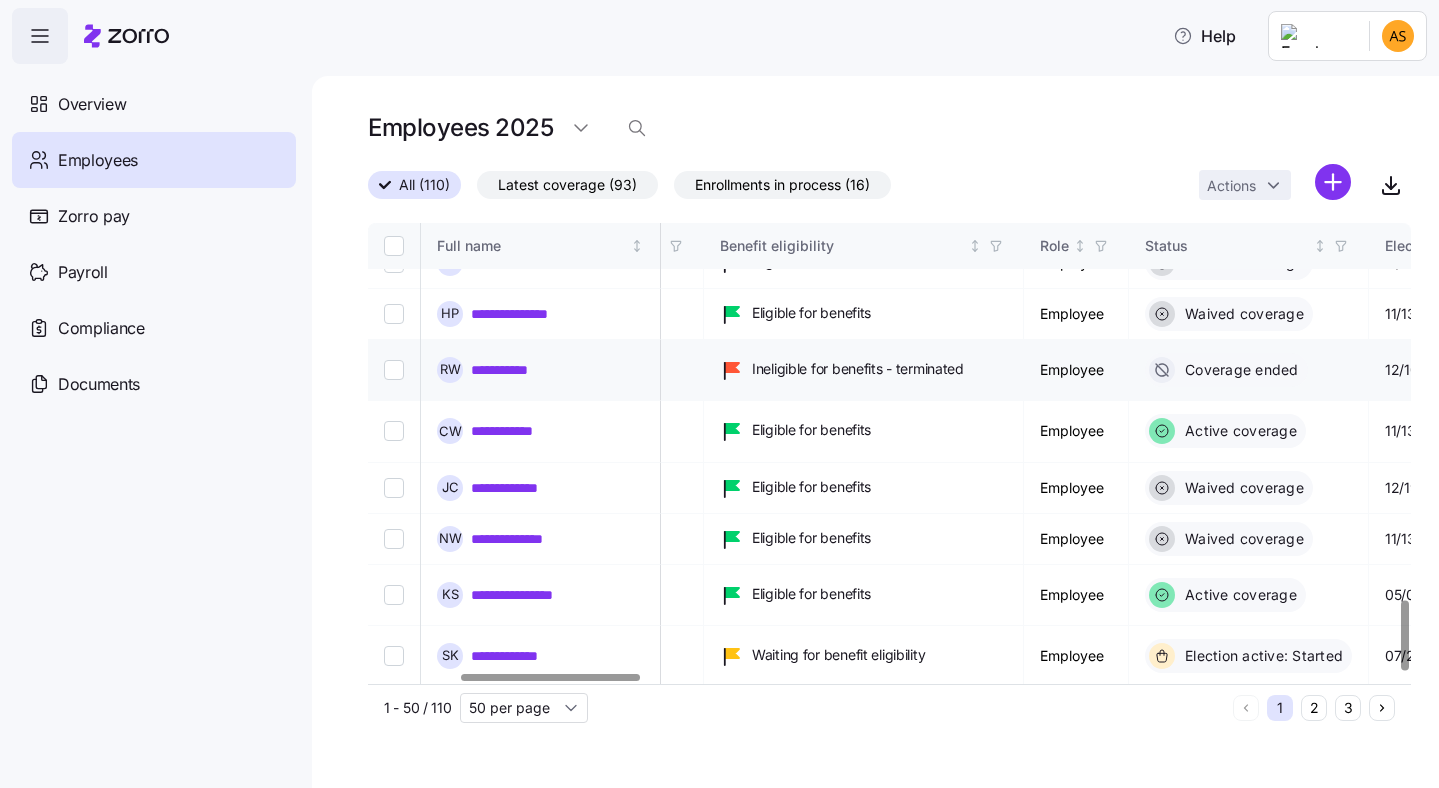 scroll, scrollTop: 2488, scrollLeft: 530, axis: both 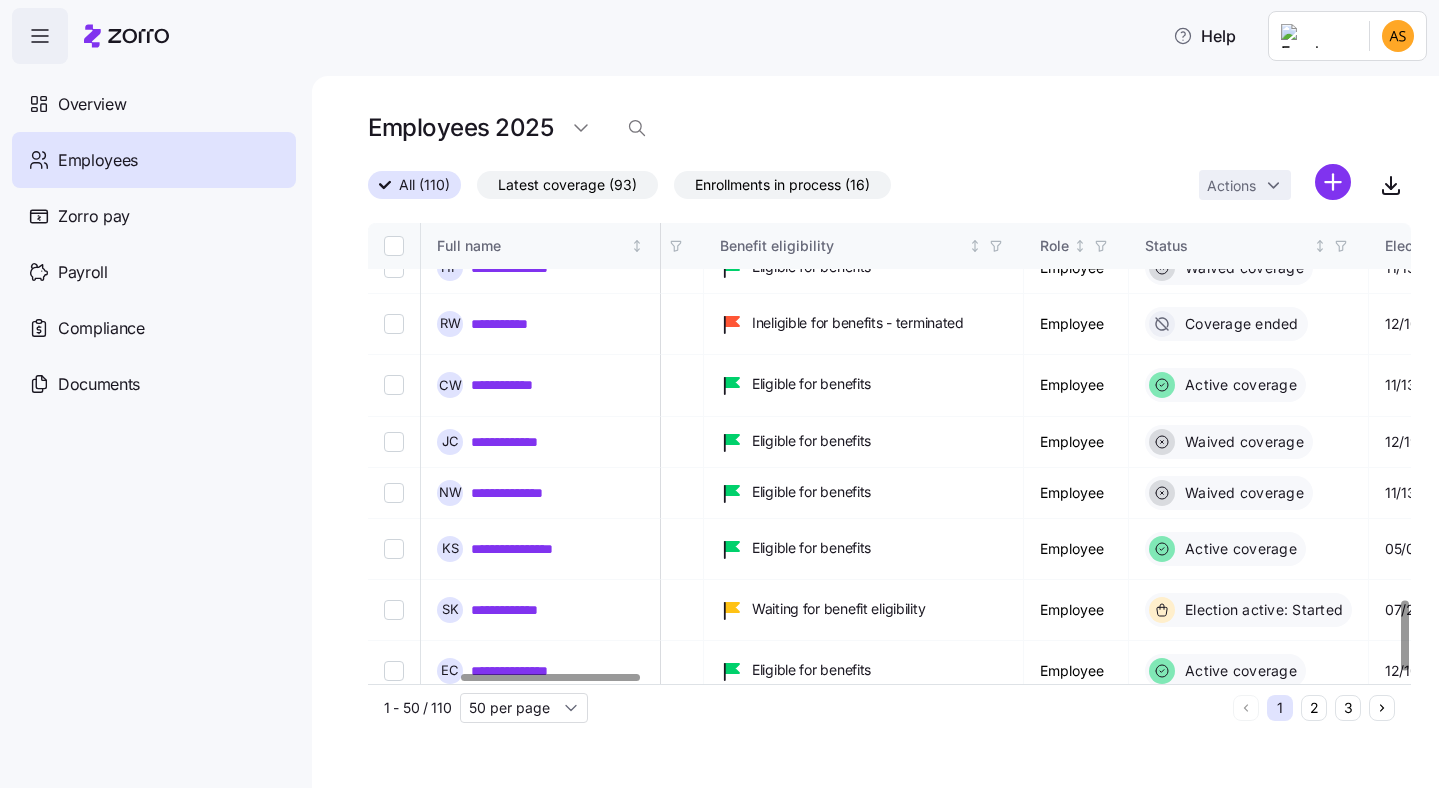 click on "Enrollments in process (16)" at bounding box center (782, 185) 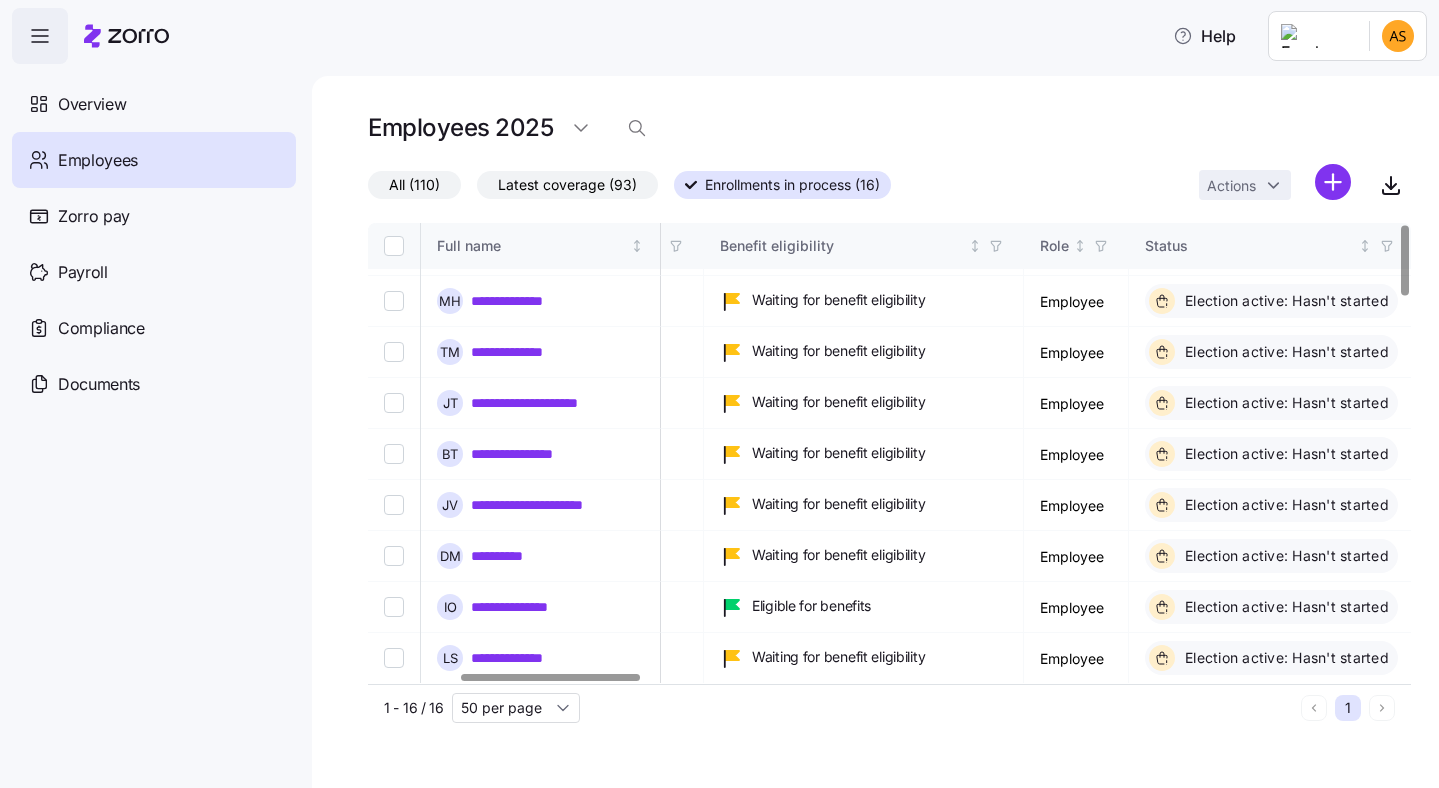 scroll, scrollTop: 2, scrollLeft: 530, axis: both 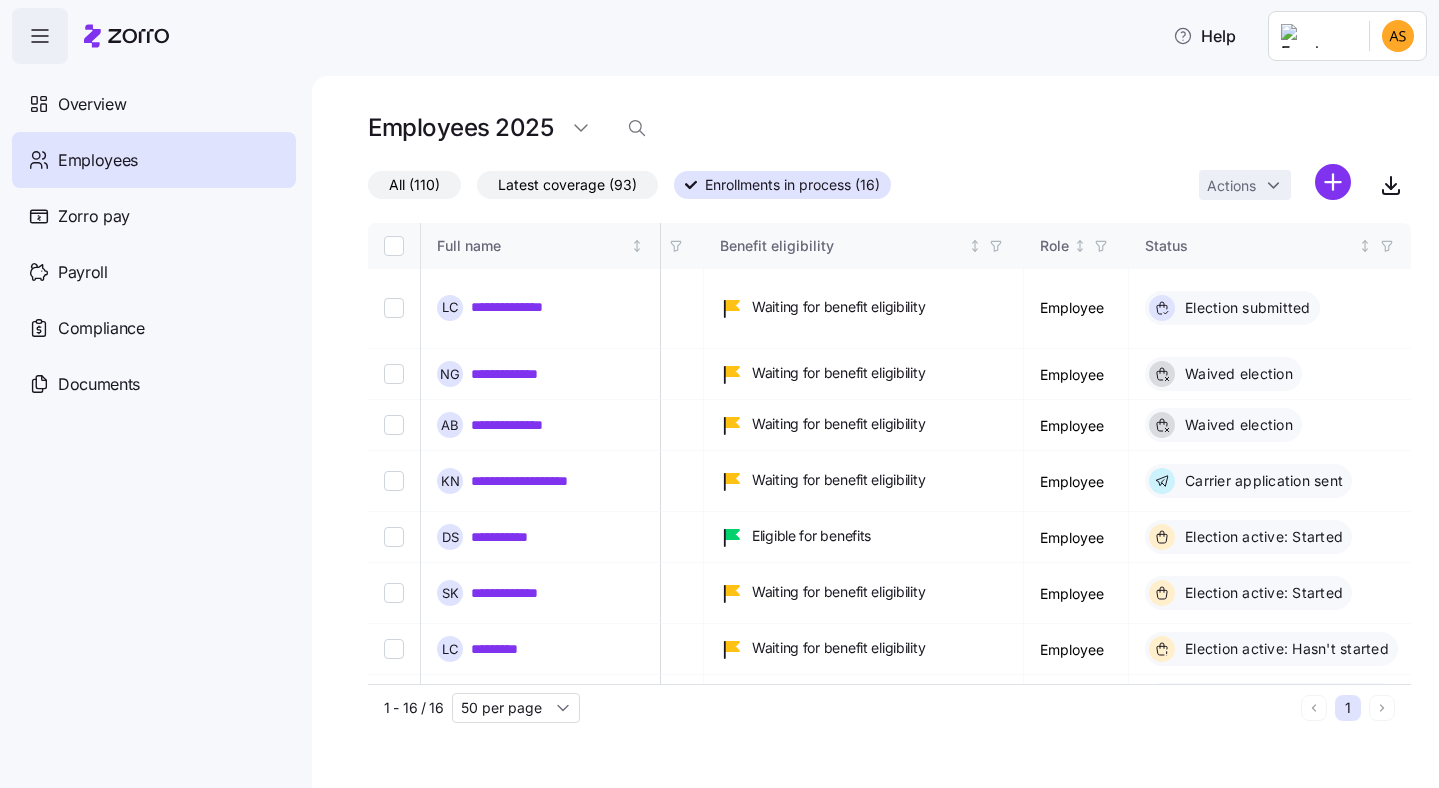 click on "All (110)" at bounding box center (414, 185) 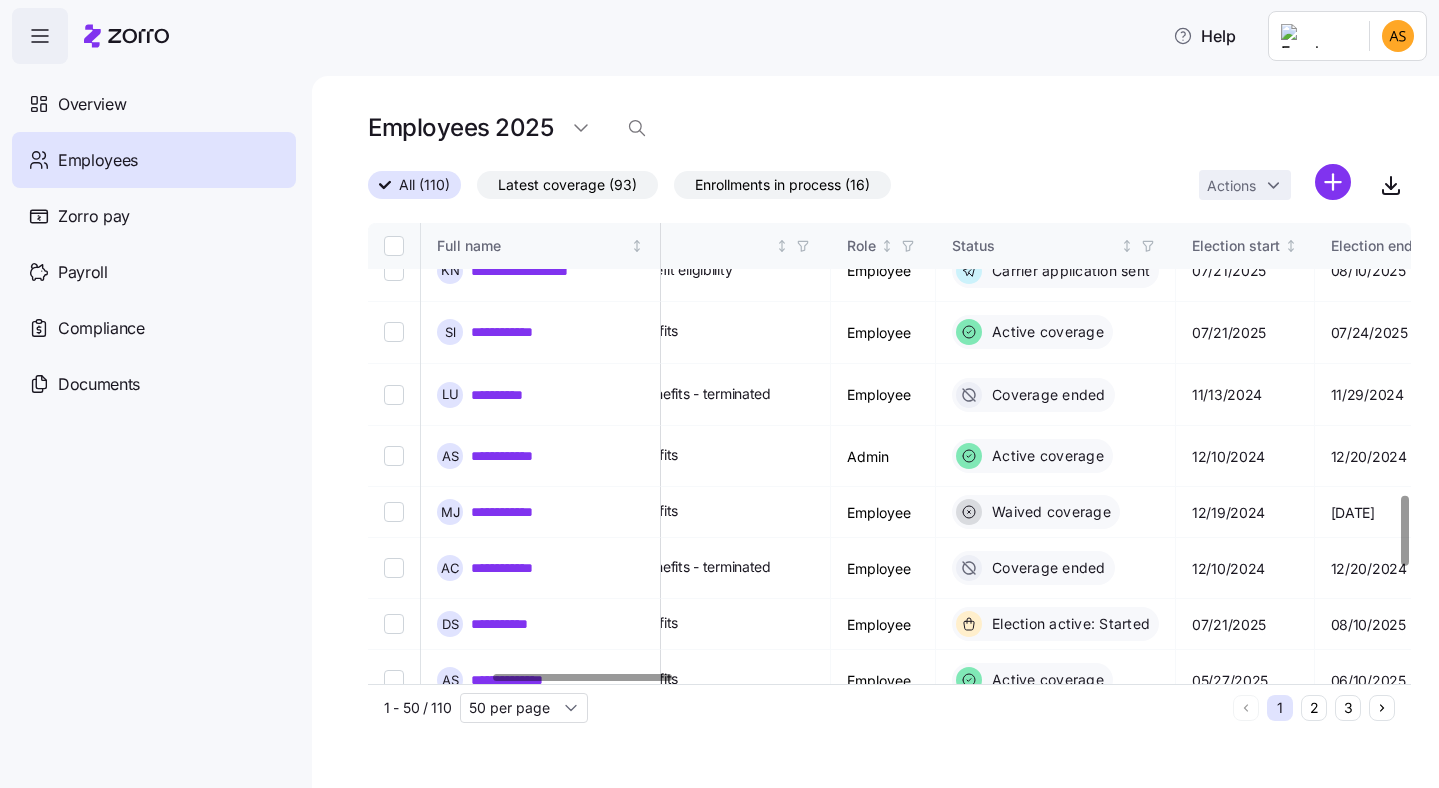 scroll, scrollTop: 1794, scrollLeft: 707, axis: both 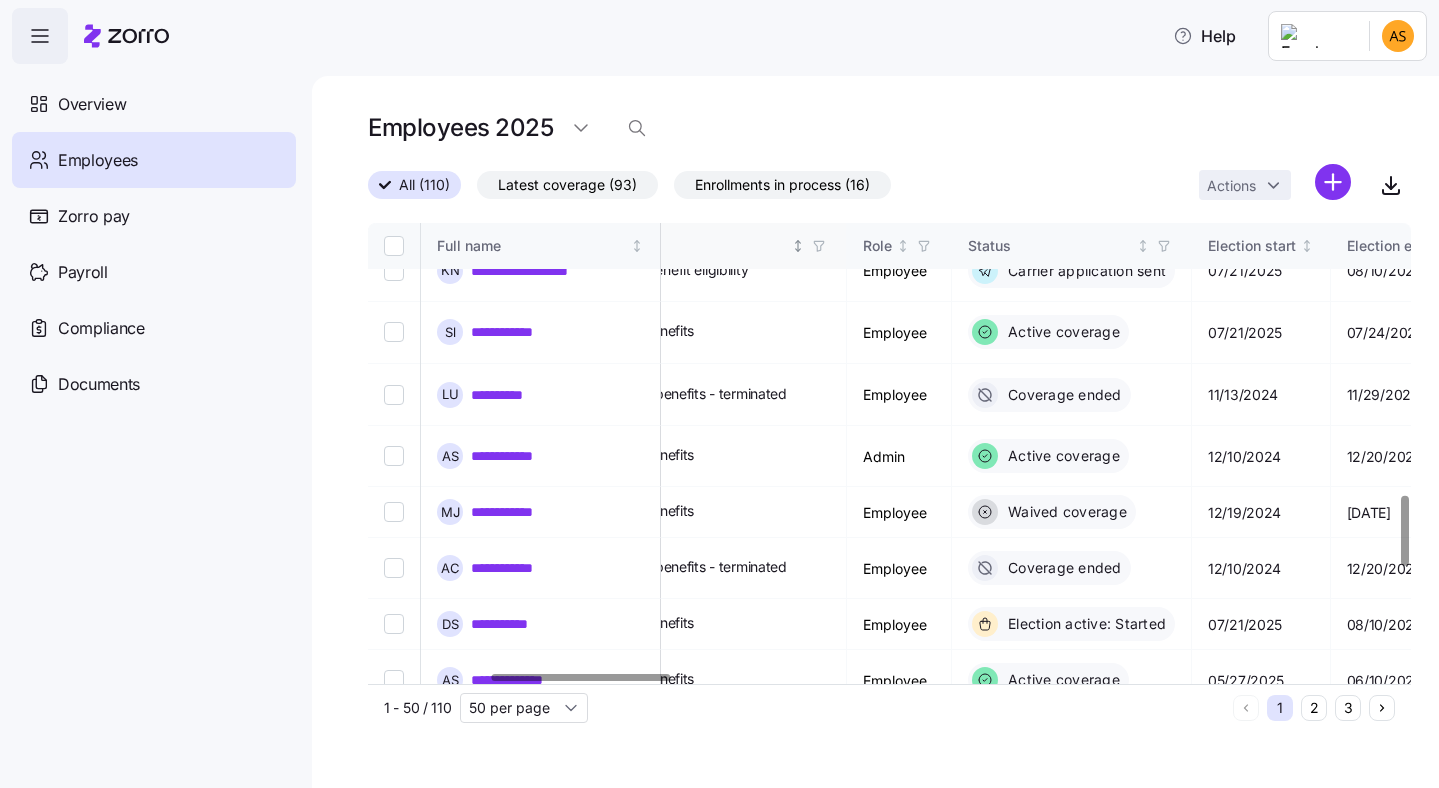 click on "Benefit eligibility" at bounding box center [665, 246] 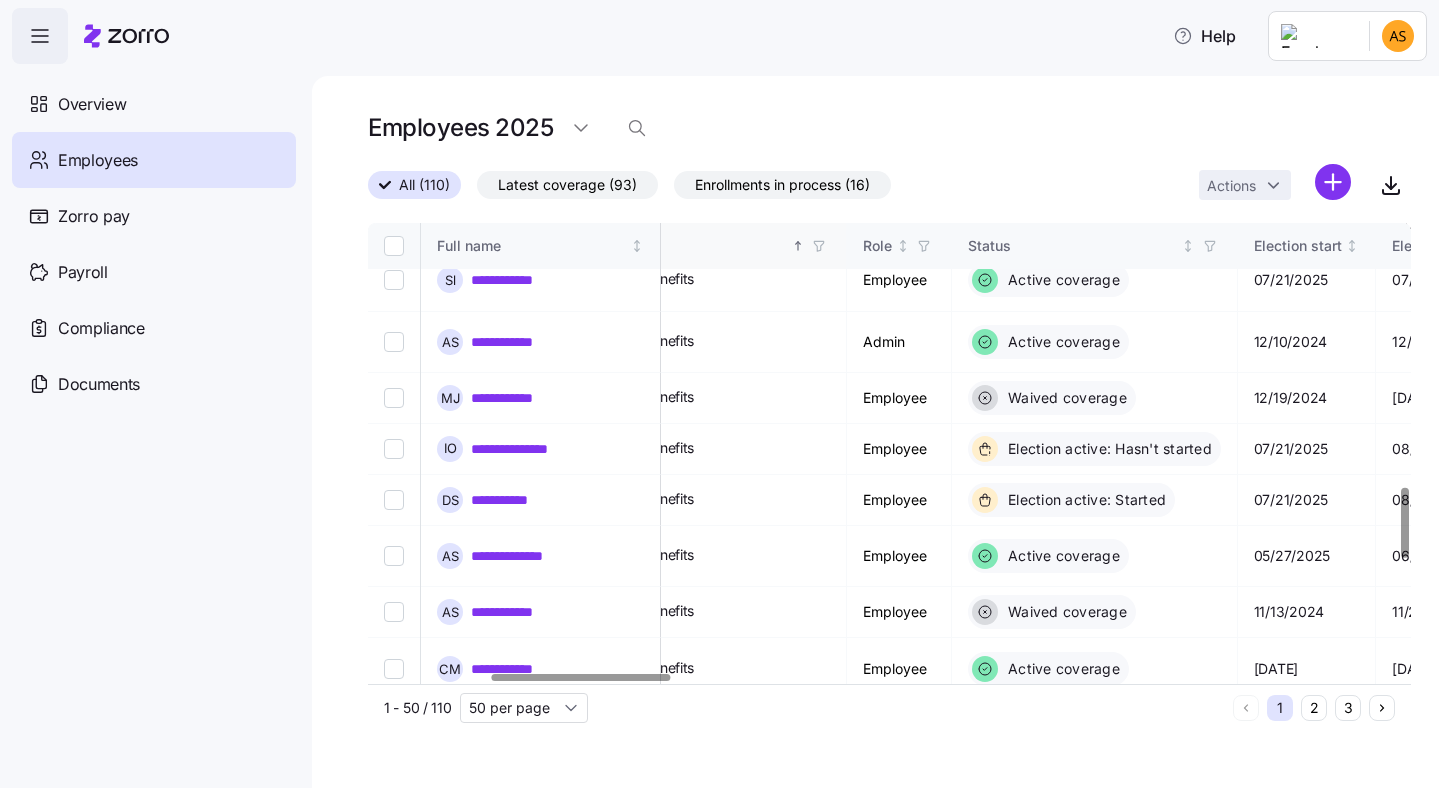 scroll, scrollTop: 1741, scrollLeft: 707, axis: both 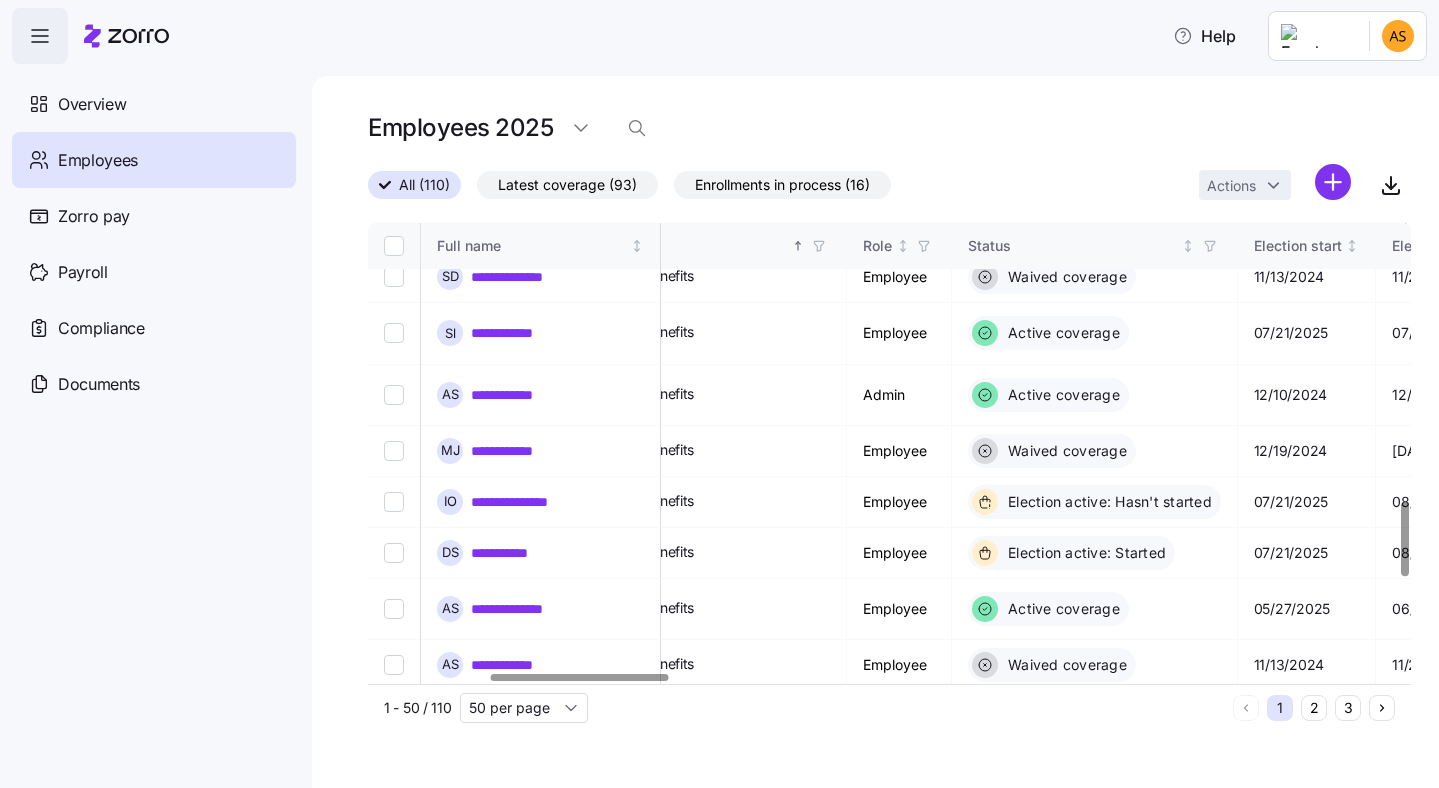 click on "Benefit eligibility" at bounding box center [665, 246] 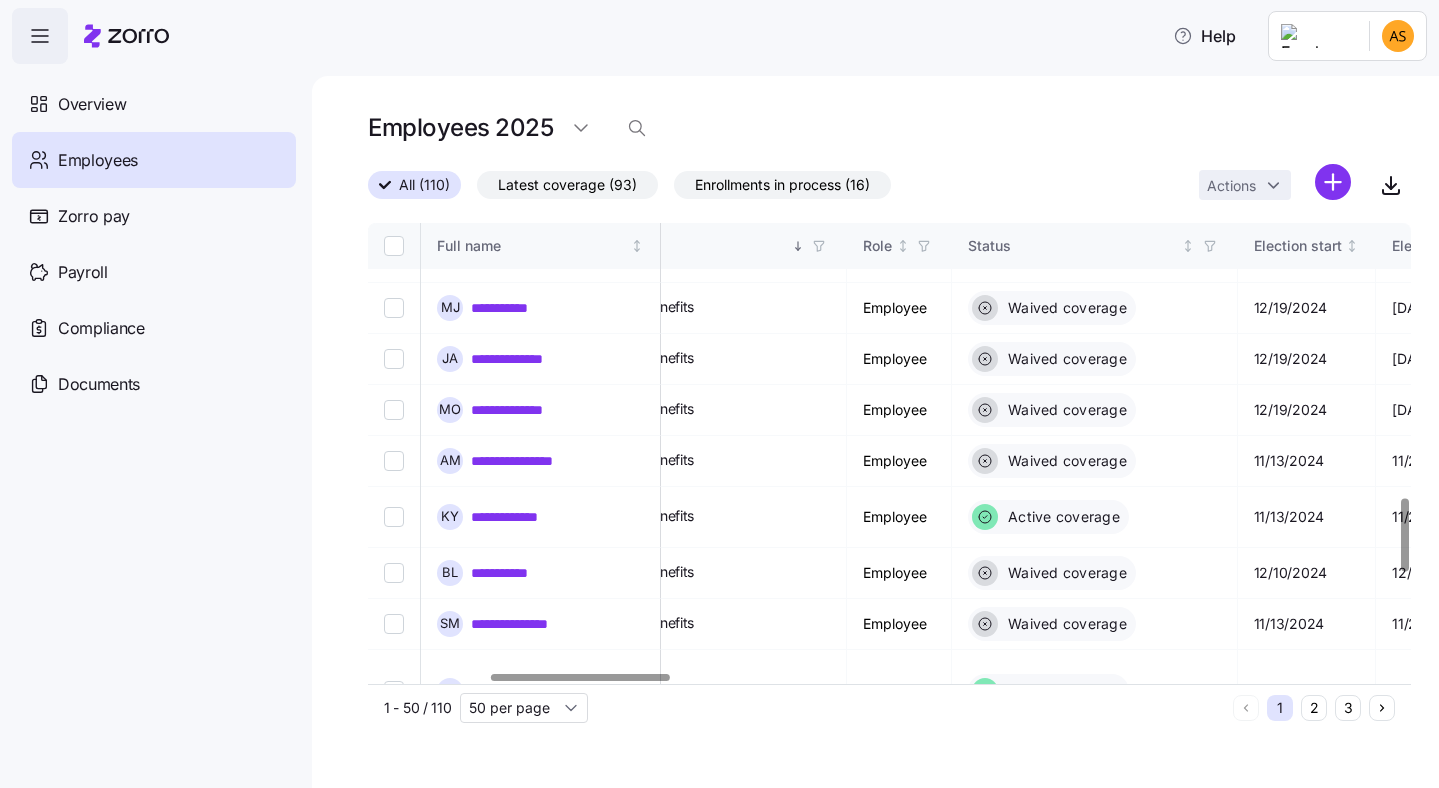 click 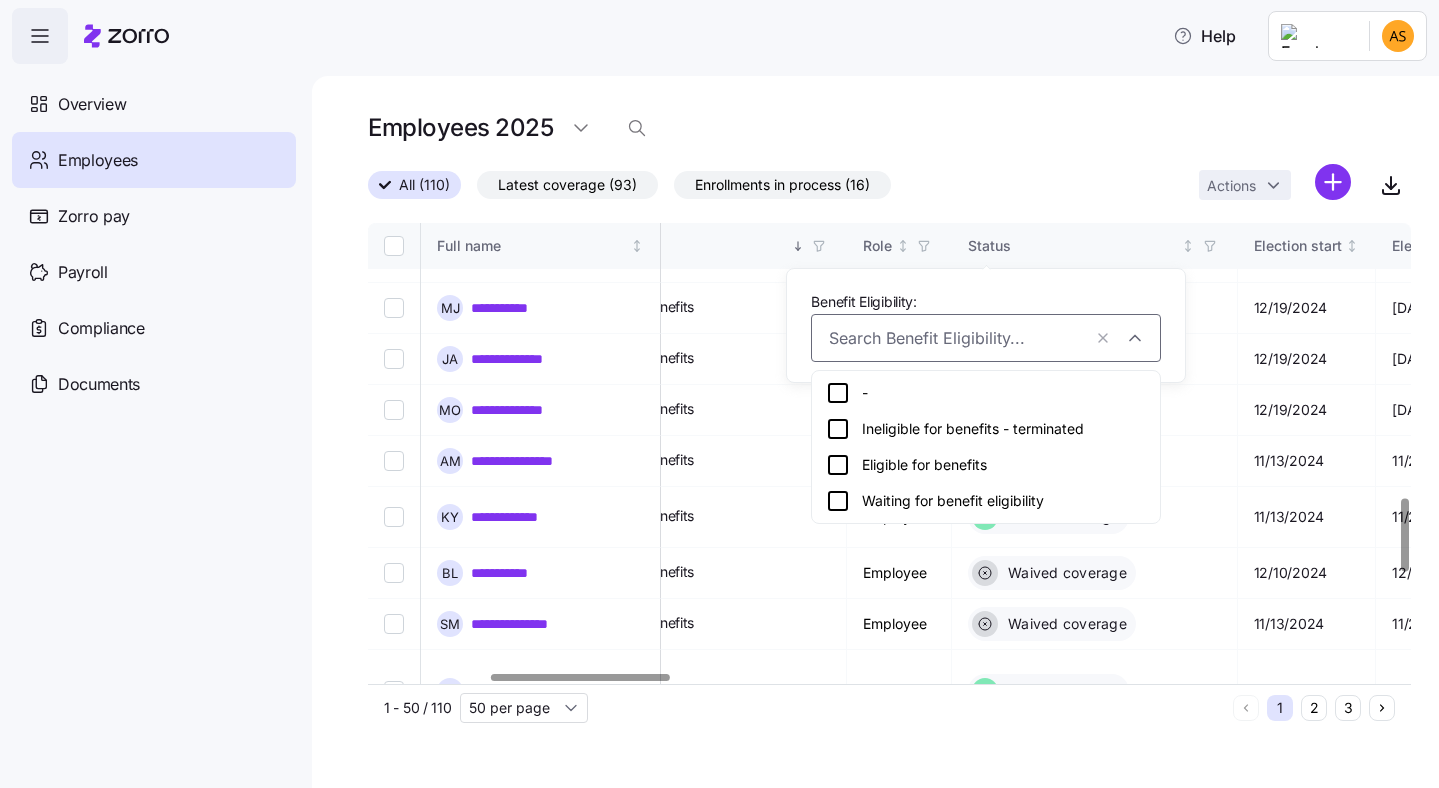 click on "All ([NUMBER]) Latest coverage ([NUMBER]) Enrollments in process ([NUMBER]) Actions" at bounding box center [889, 185] 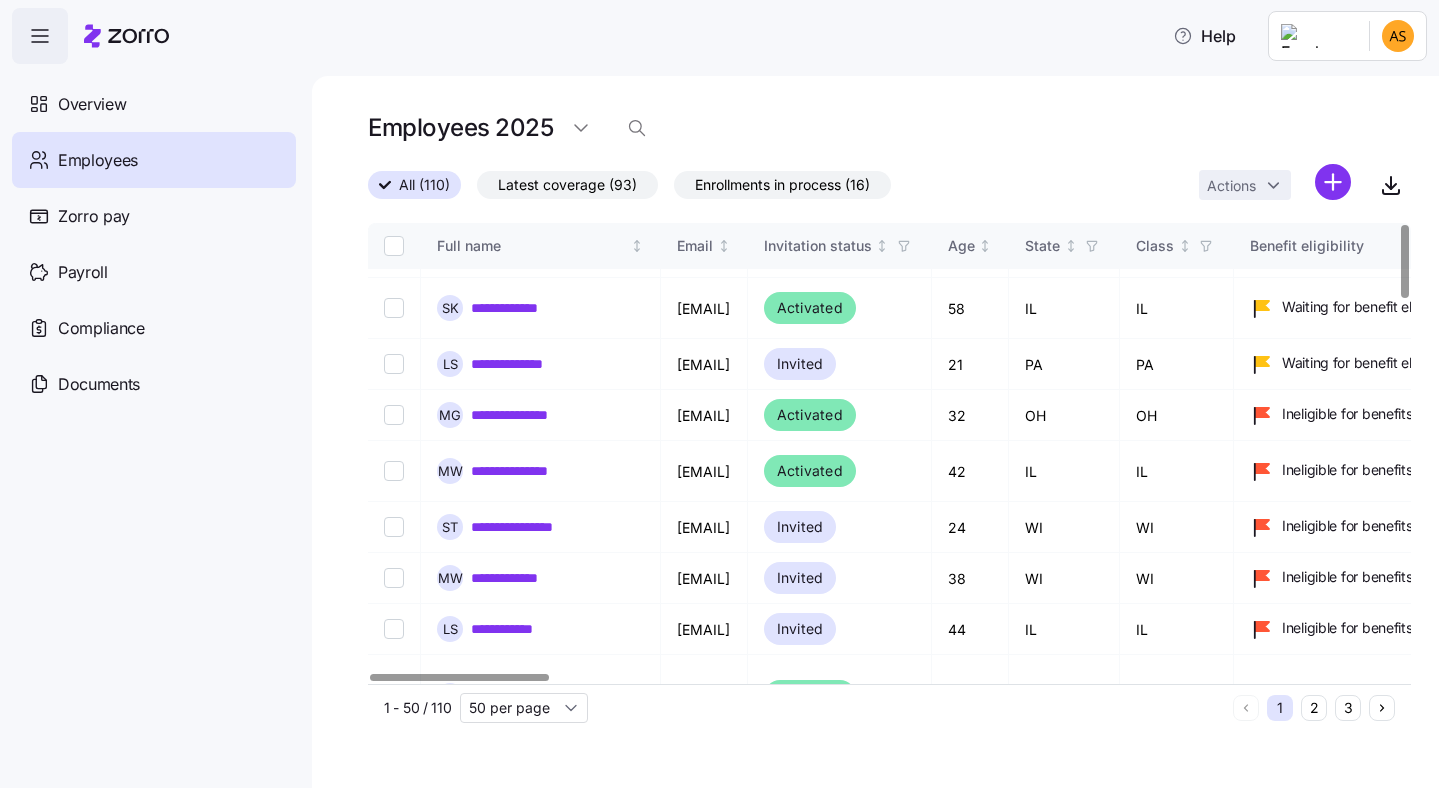 scroll, scrollTop: 0, scrollLeft: 0, axis: both 